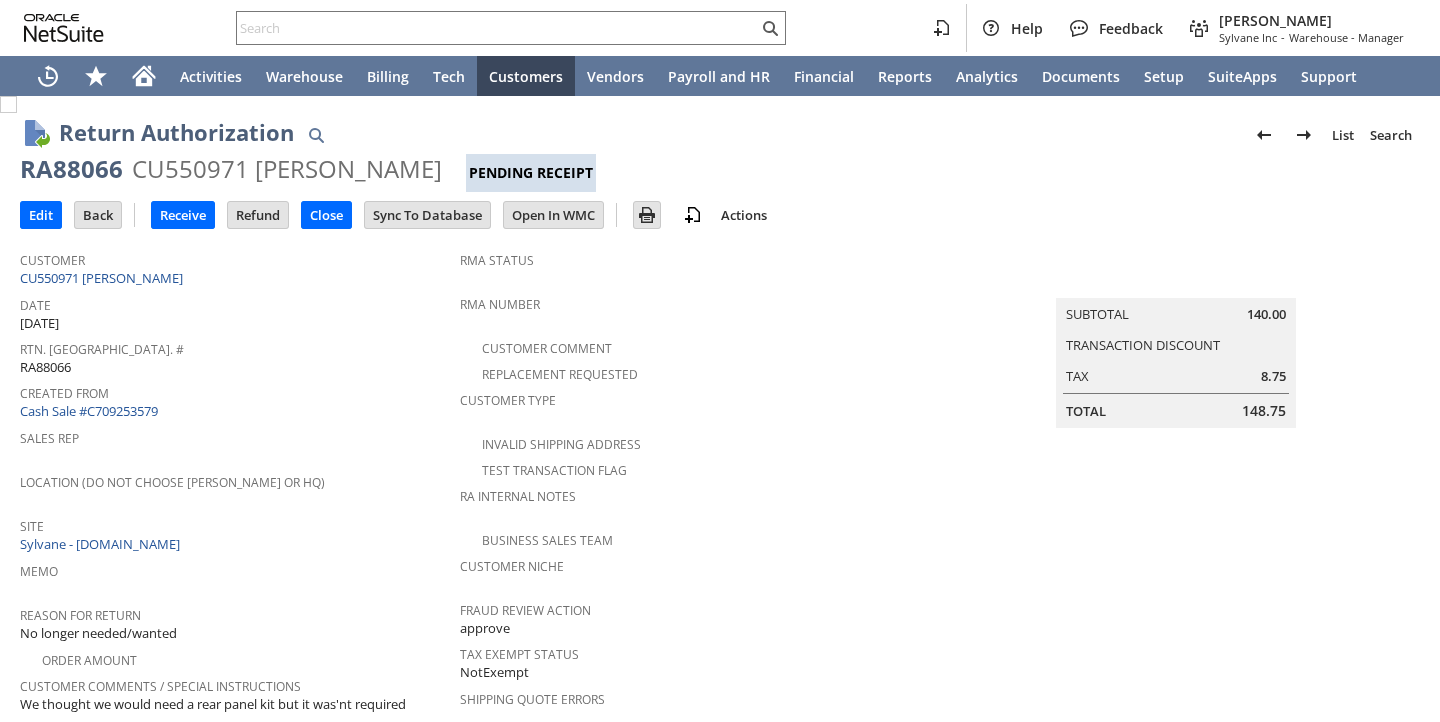 scroll, scrollTop: 0, scrollLeft: 0, axis: both 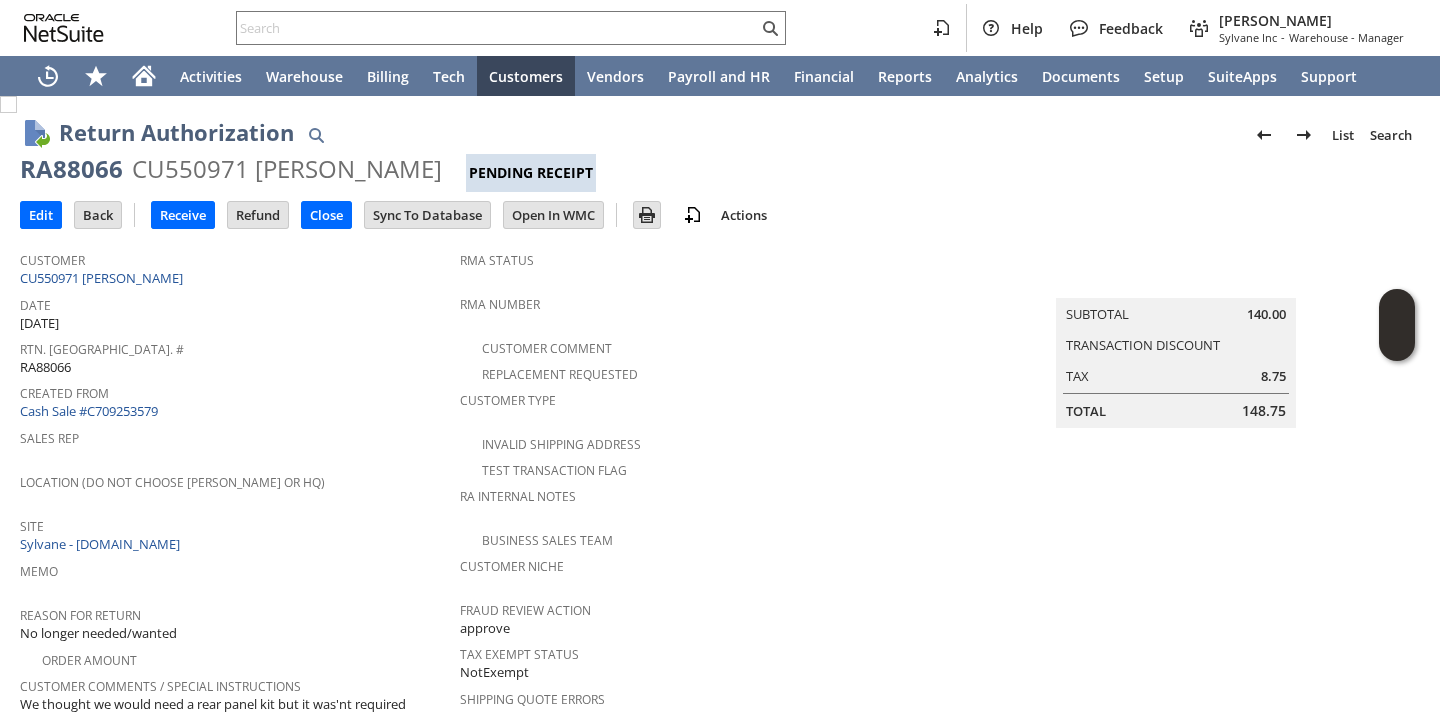 click on "Memo" at bounding box center (235, 568) 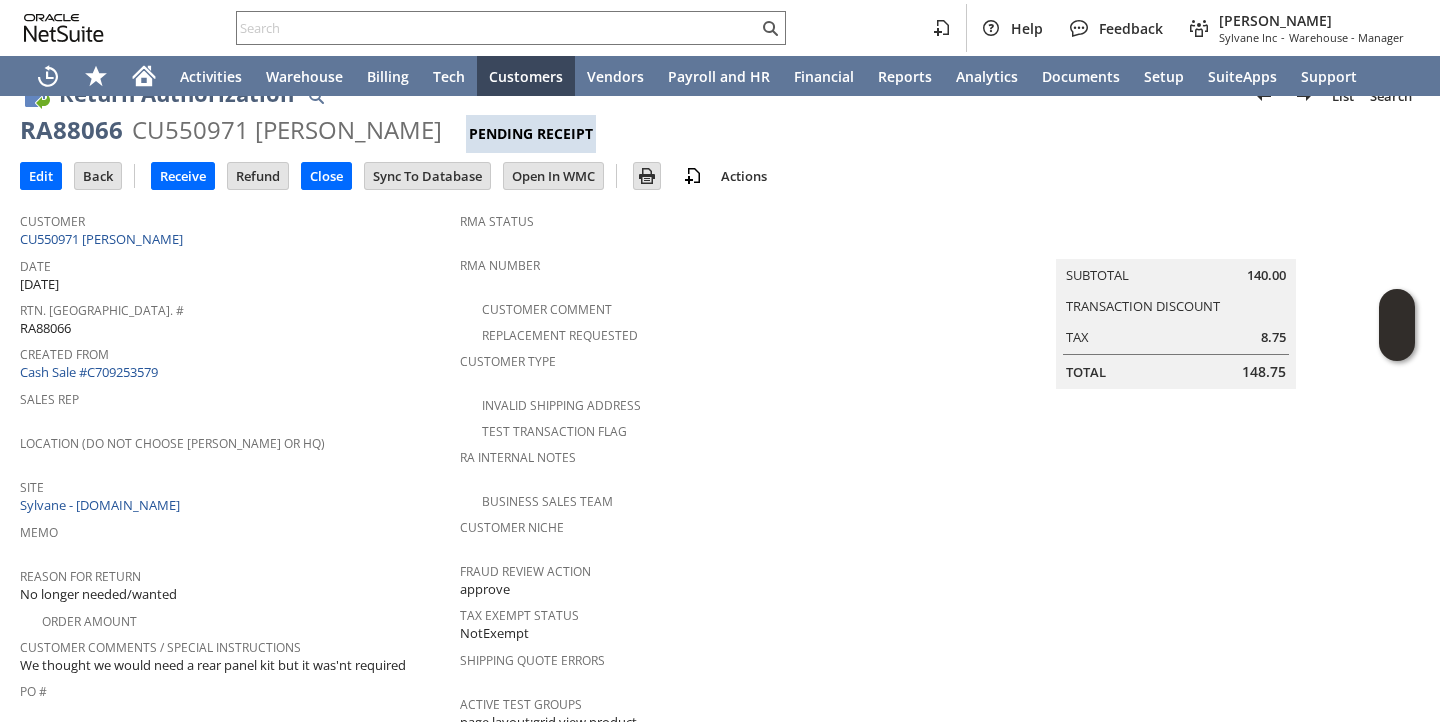 scroll, scrollTop: 0, scrollLeft: 0, axis: both 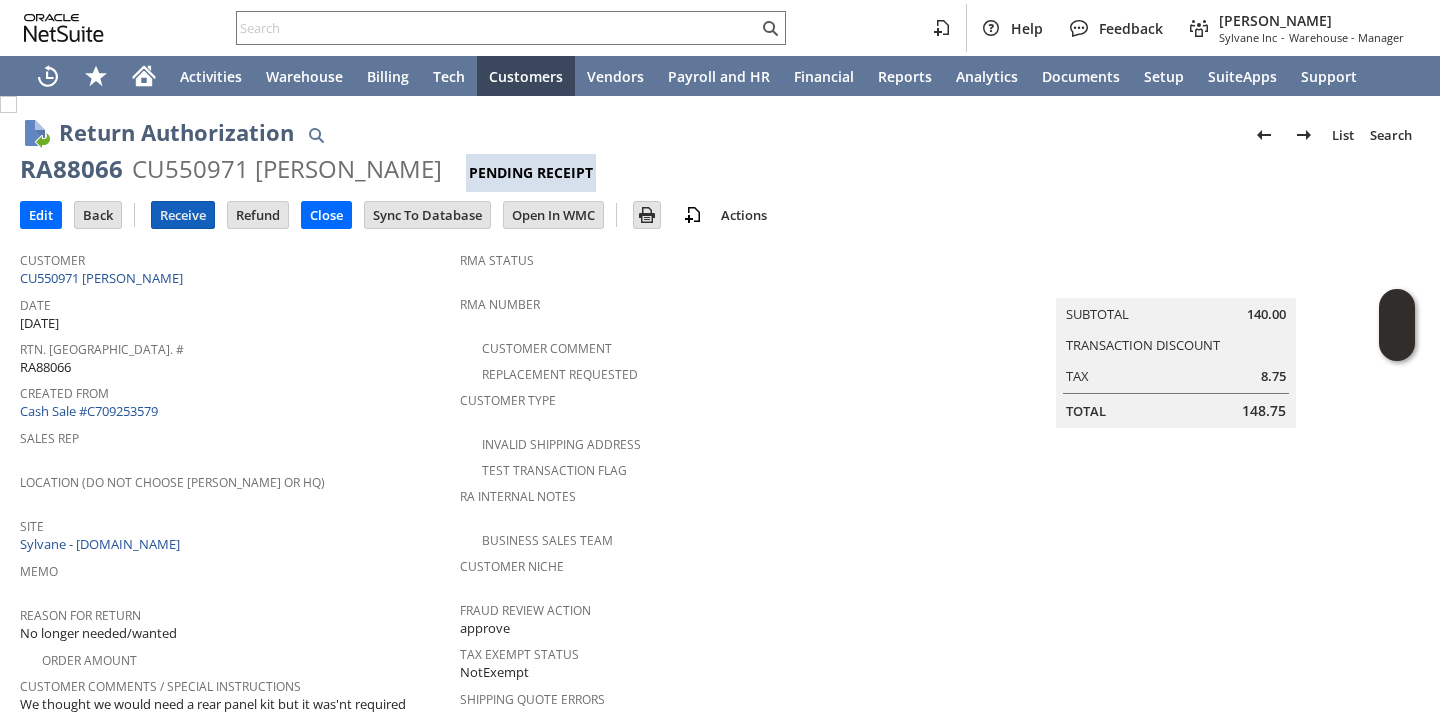 click on "Receive" at bounding box center [183, 215] 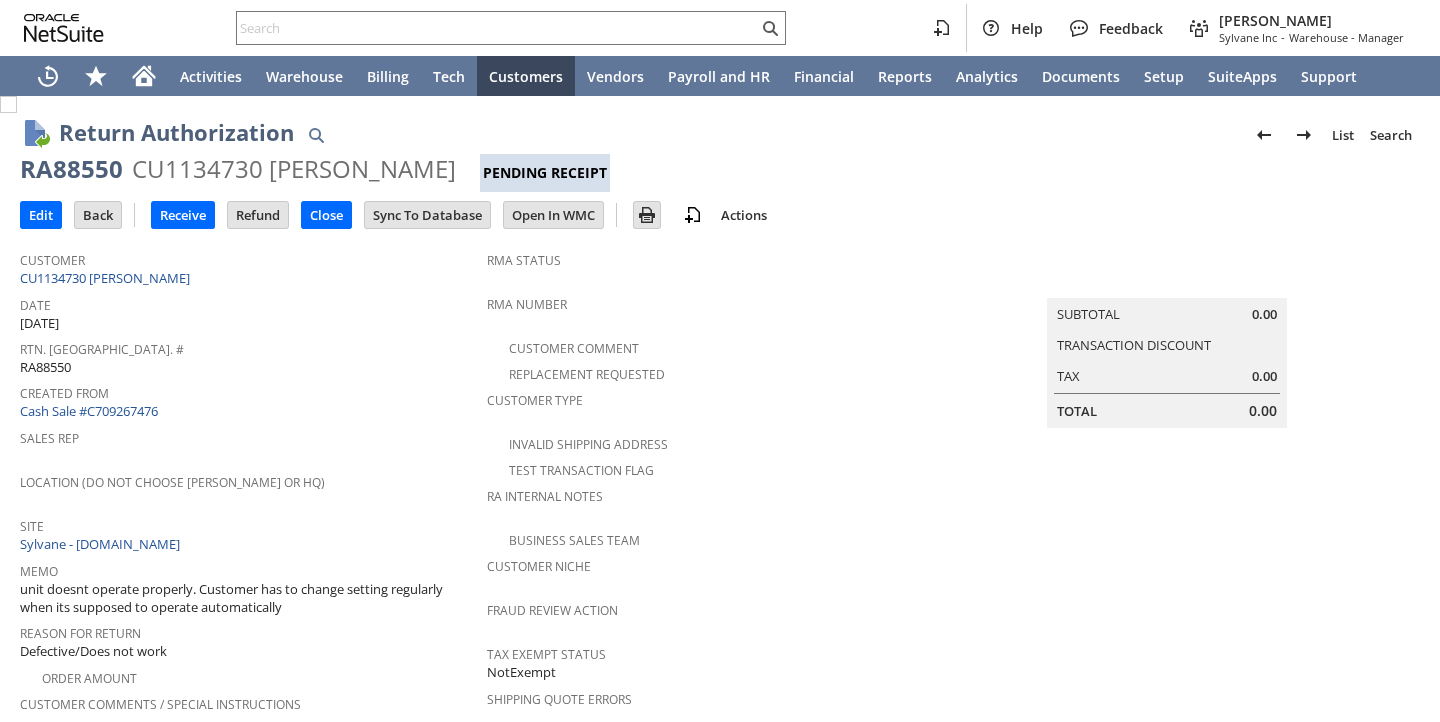 scroll, scrollTop: 0, scrollLeft: 0, axis: both 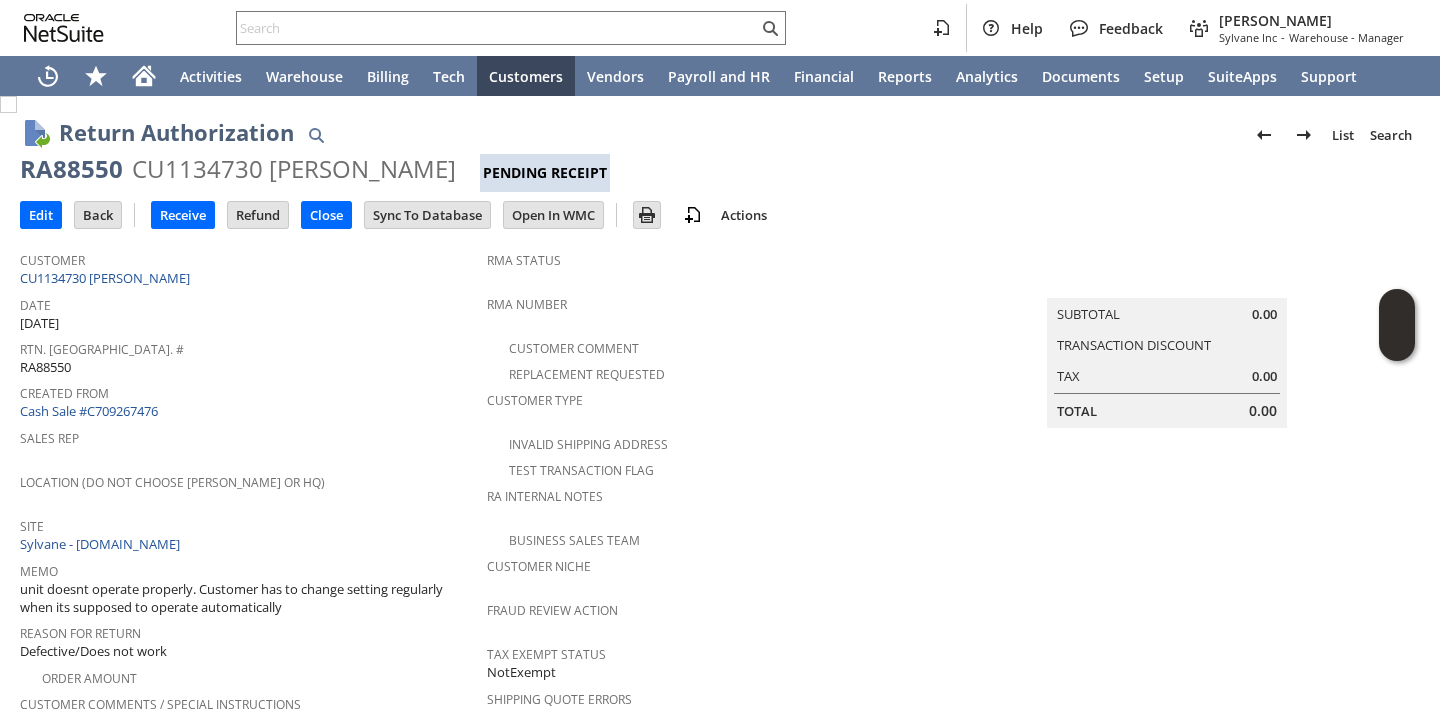 click on "Rtn. Auth. #
RA88550" at bounding box center (248, 356) 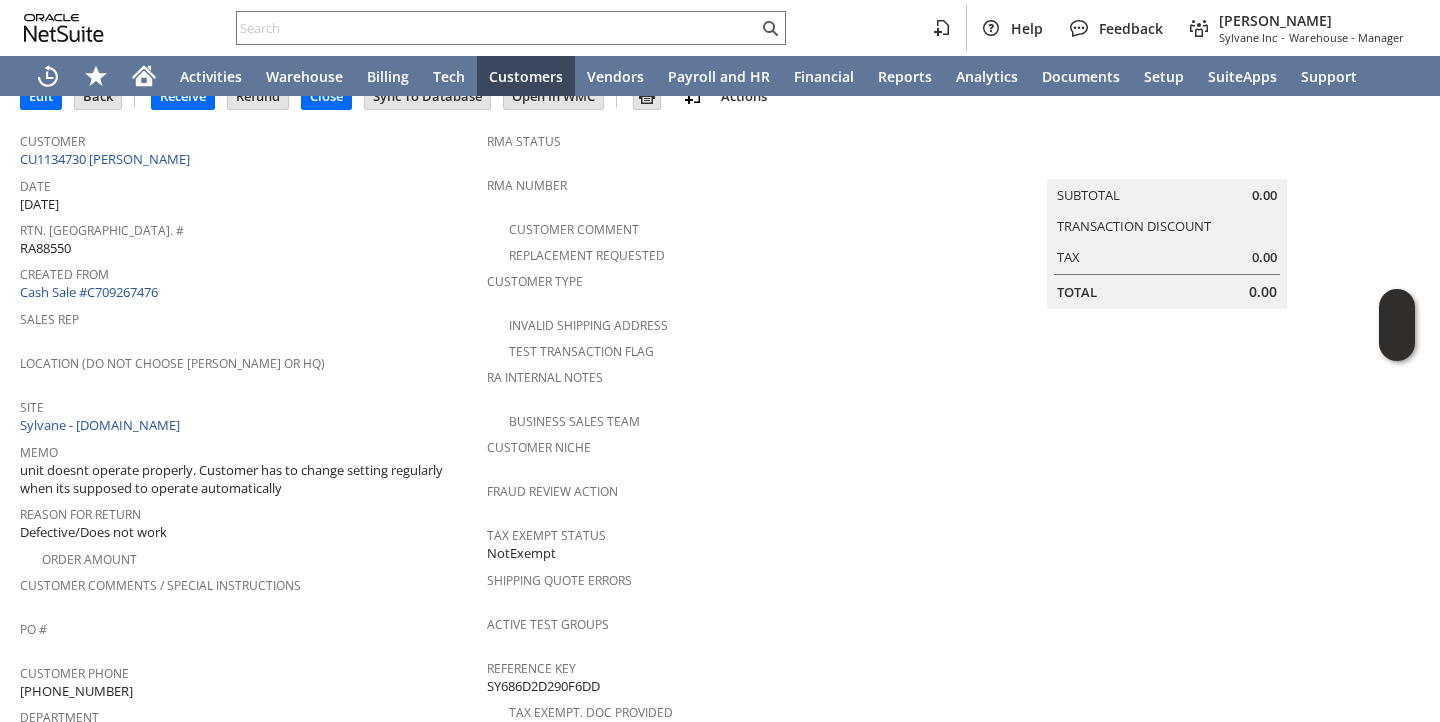 scroll, scrollTop: 152, scrollLeft: 0, axis: vertical 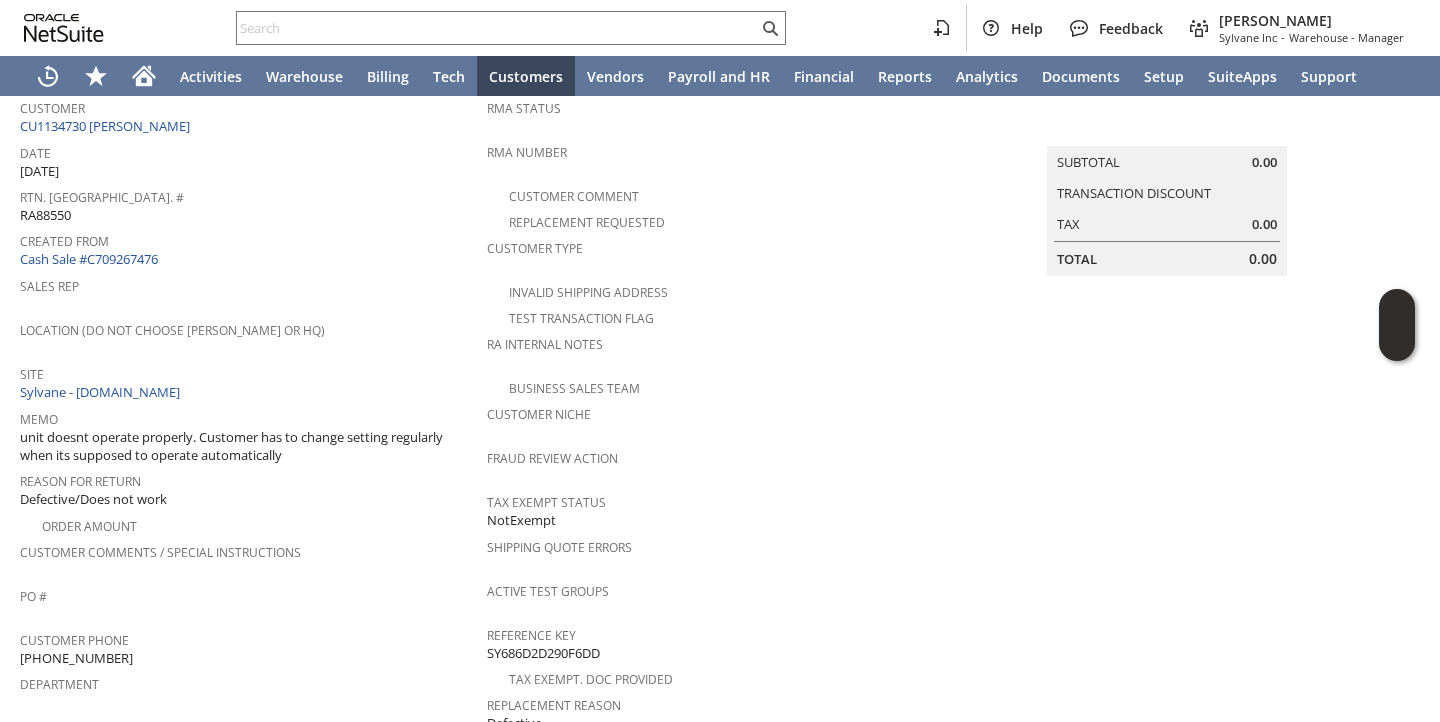 click on "unit doesnt operate properly. Customer has to change setting regularly when its supposed to operate automatically" at bounding box center [248, 446] 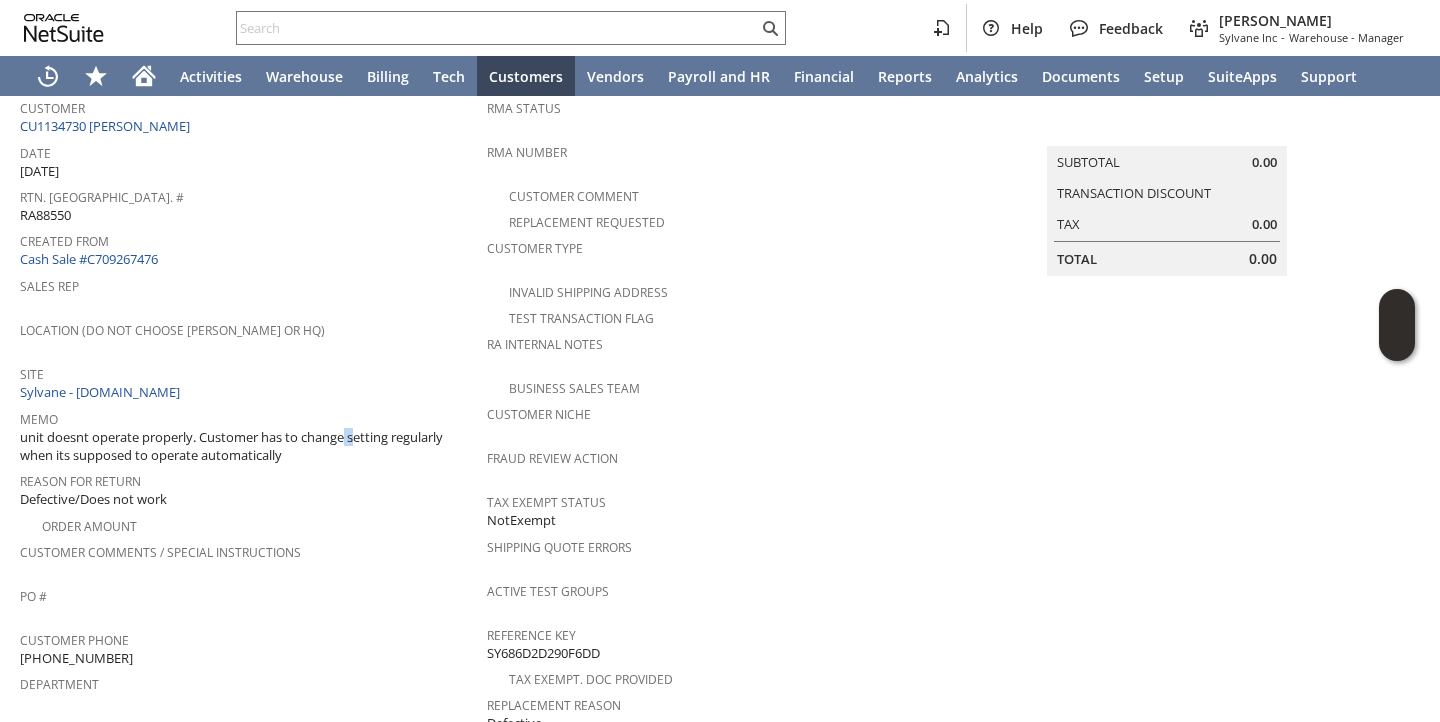 click on "unit doesnt operate properly. Customer has to change setting regularly when its supposed to operate automatically" at bounding box center [248, 446] 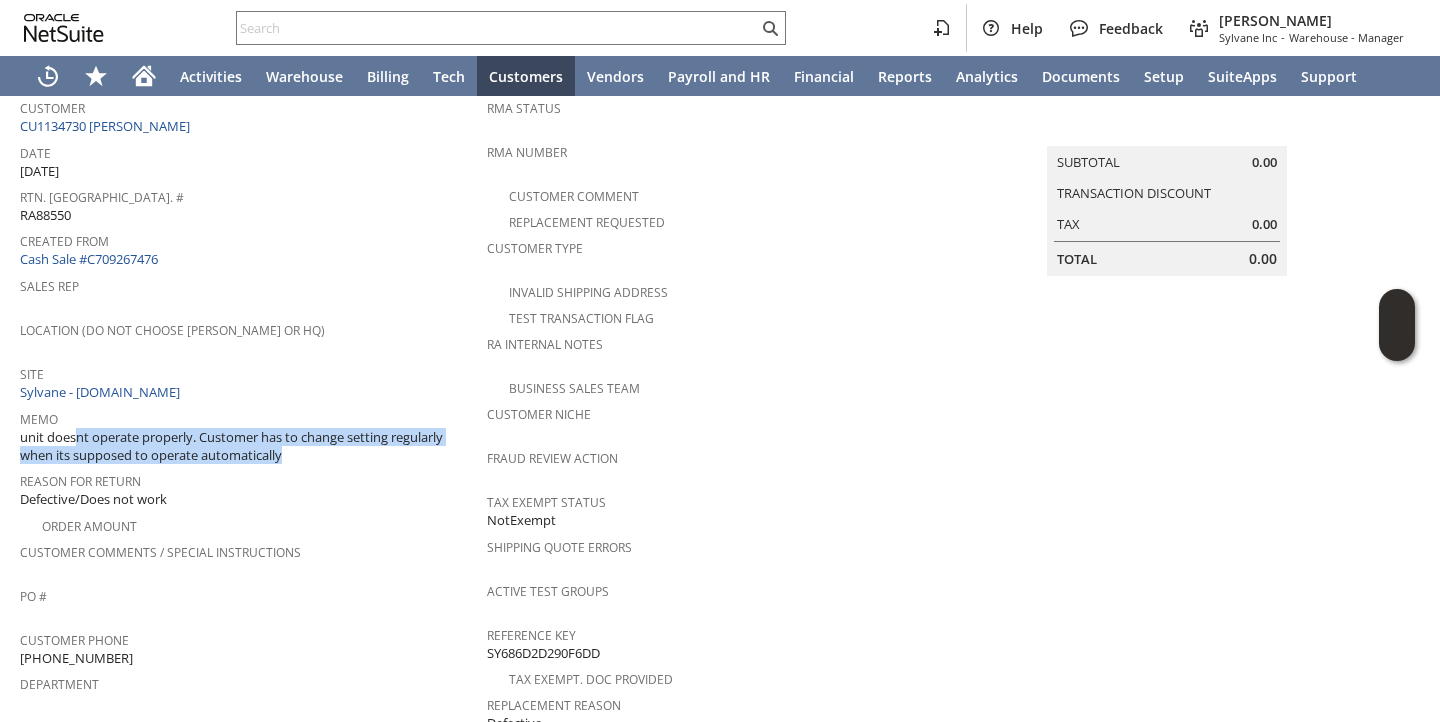 click on "unit doesnt operate properly. Customer has to change setting regularly when its supposed to operate automatically" at bounding box center (248, 446) 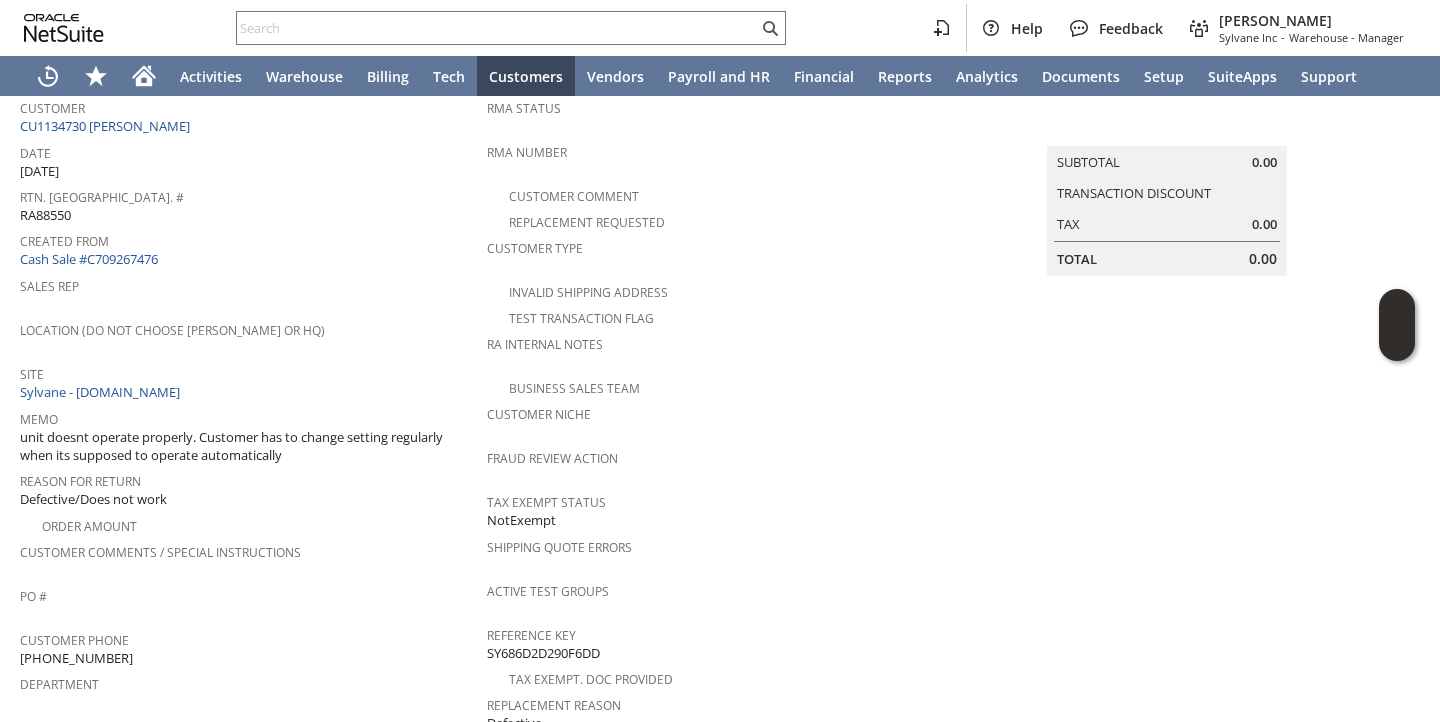 click on "Reason For Return" at bounding box center (248, 478) 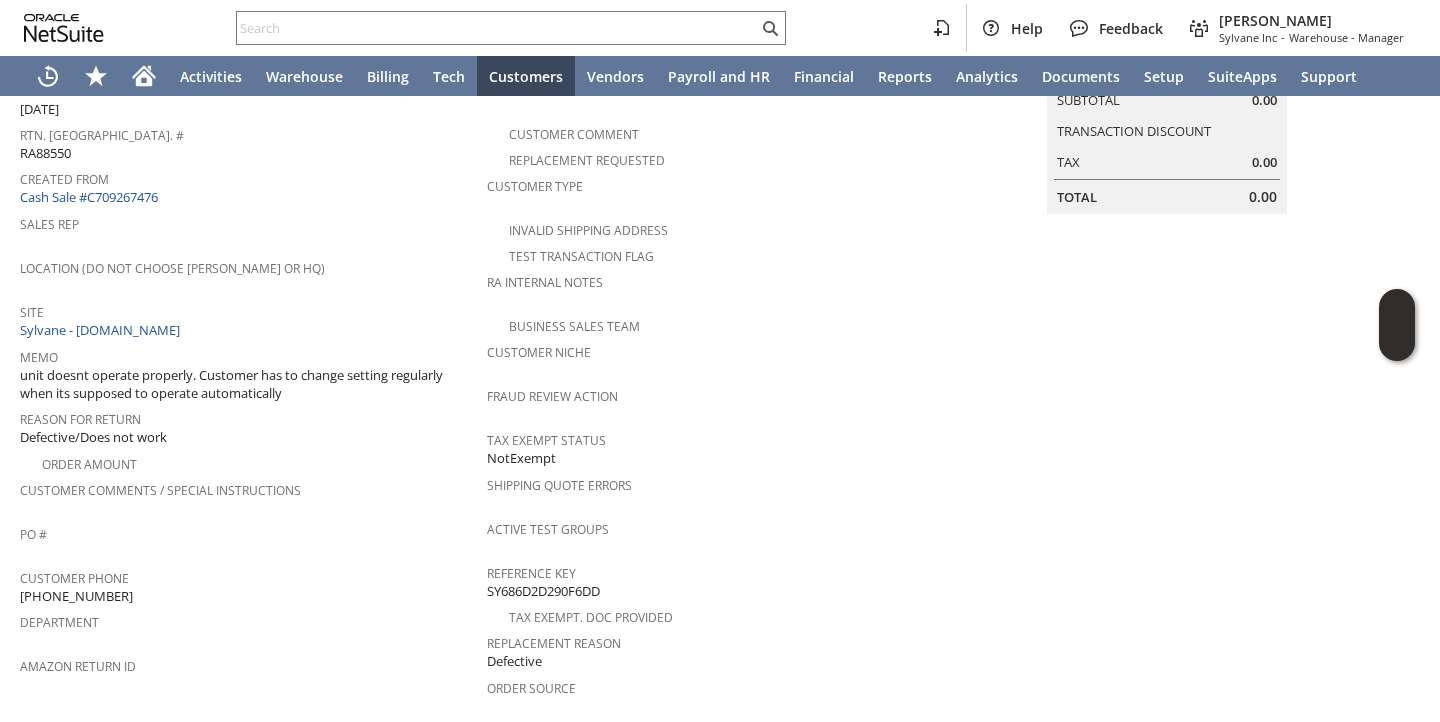 scroll, scrollTop: 0, scrollLeft: 0, axis: both 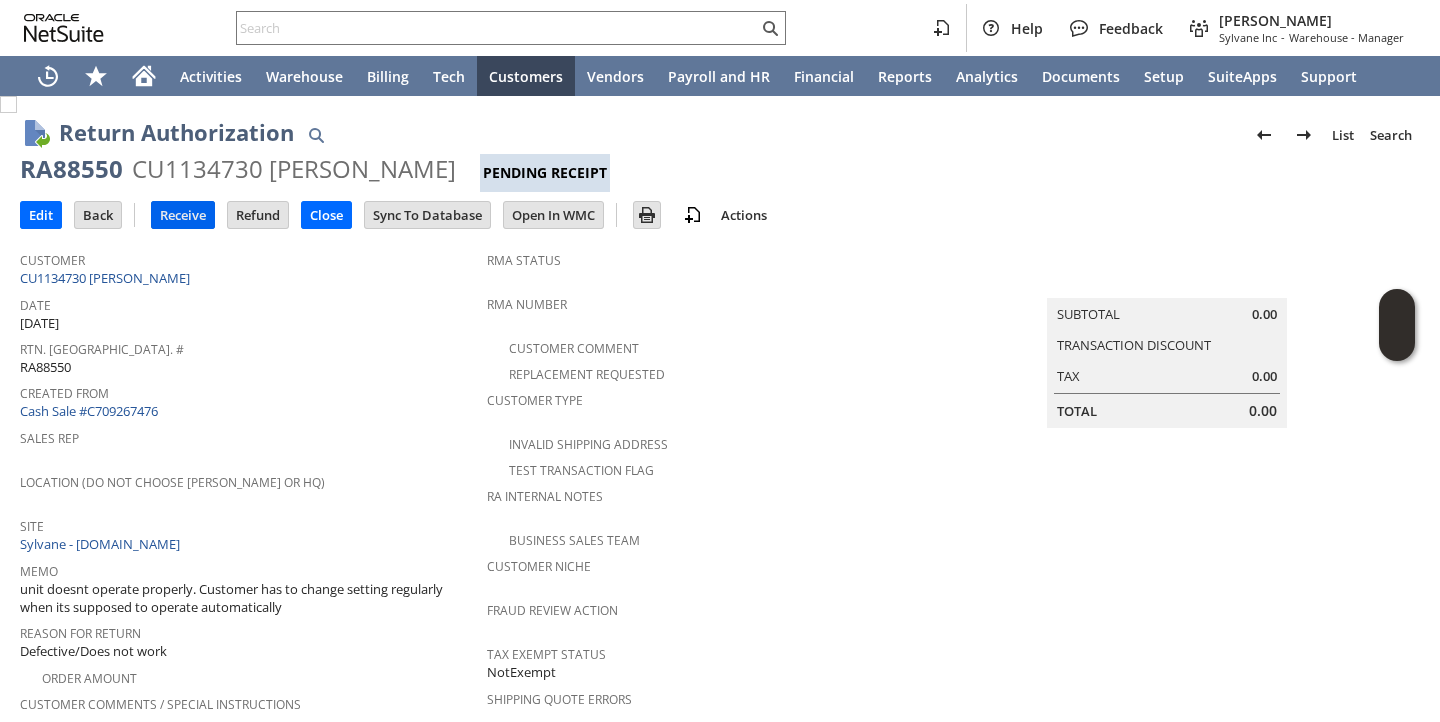 click on "Receive" at bounding box center [183, 215] 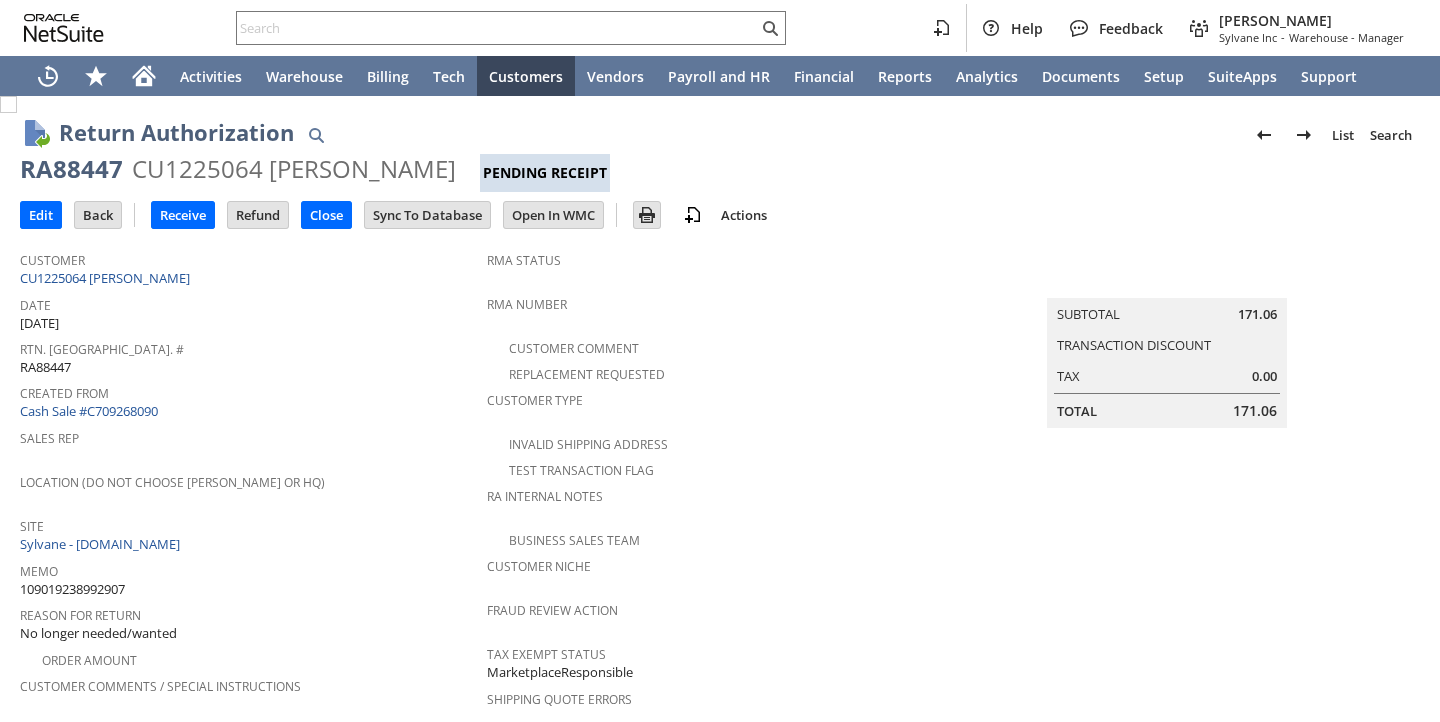 scroll, scrollTop: 0, scrollLeft: 0, axis: both 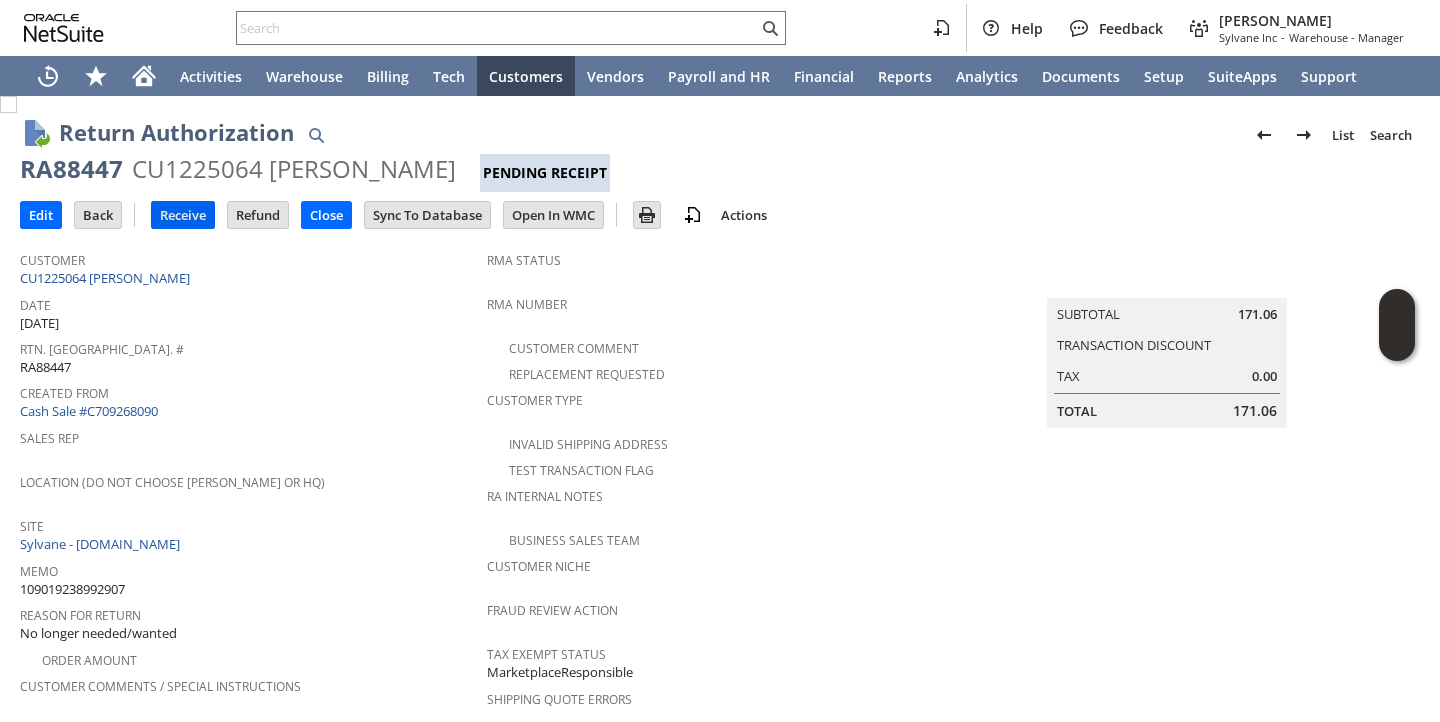 click on "Receive" at bounding box center [183, 215] 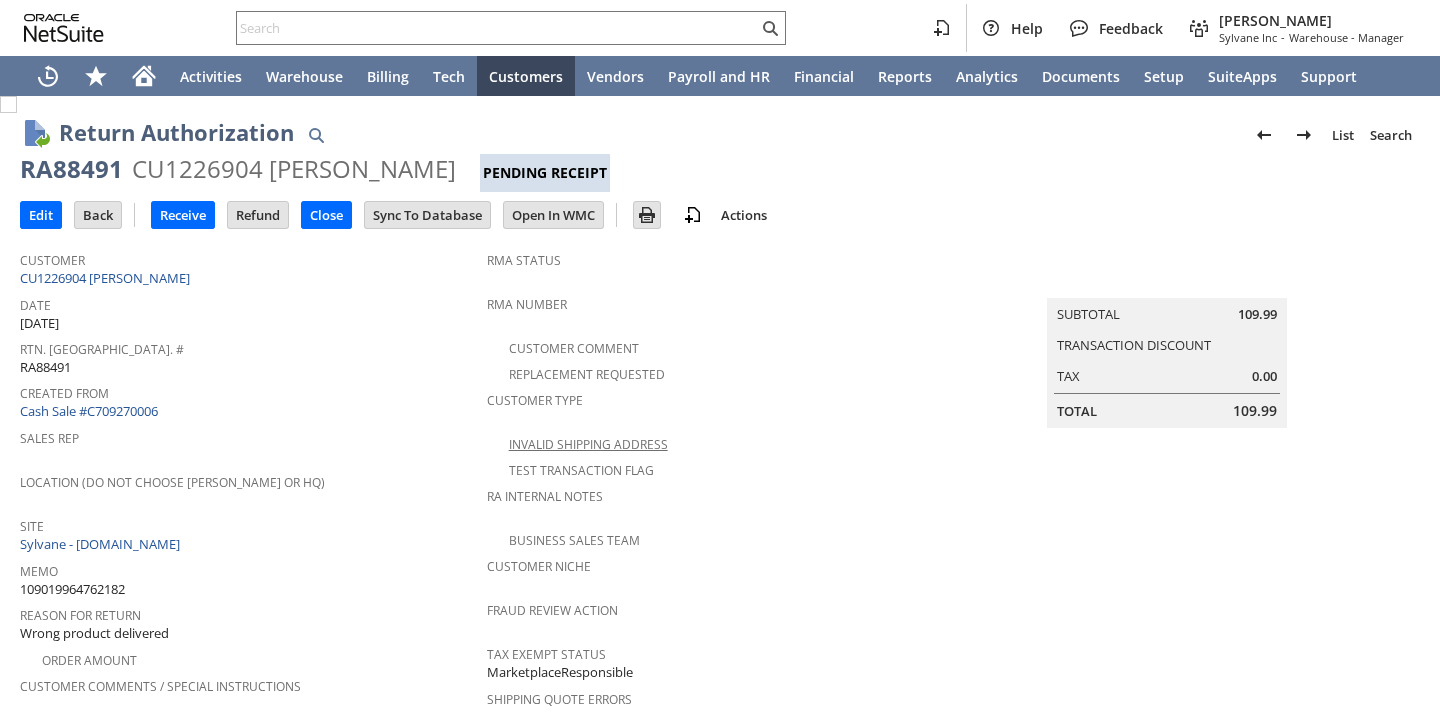 scroll, scrollTop: 0, scrollLeft: 0, axis: both 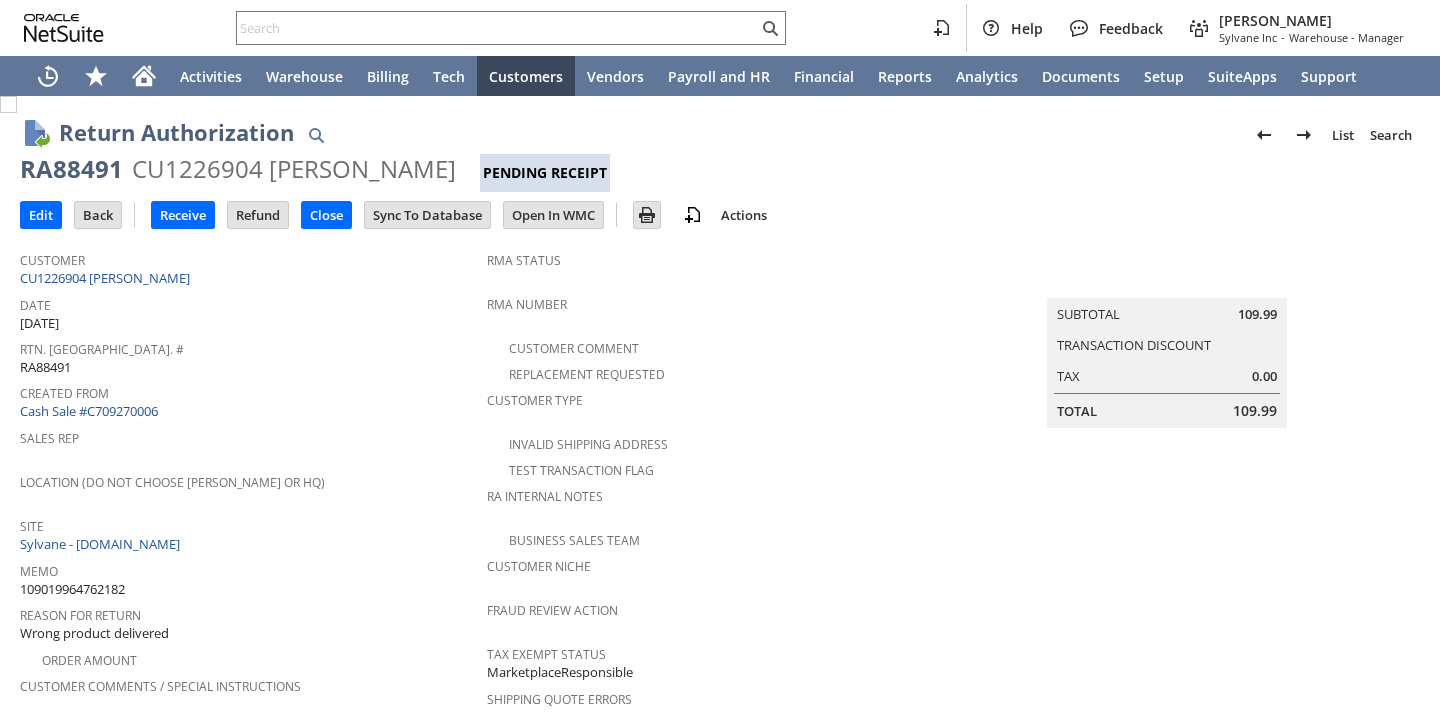 click on "Rtn. Auth. #
RA88491" at bounding box center (253, 357) 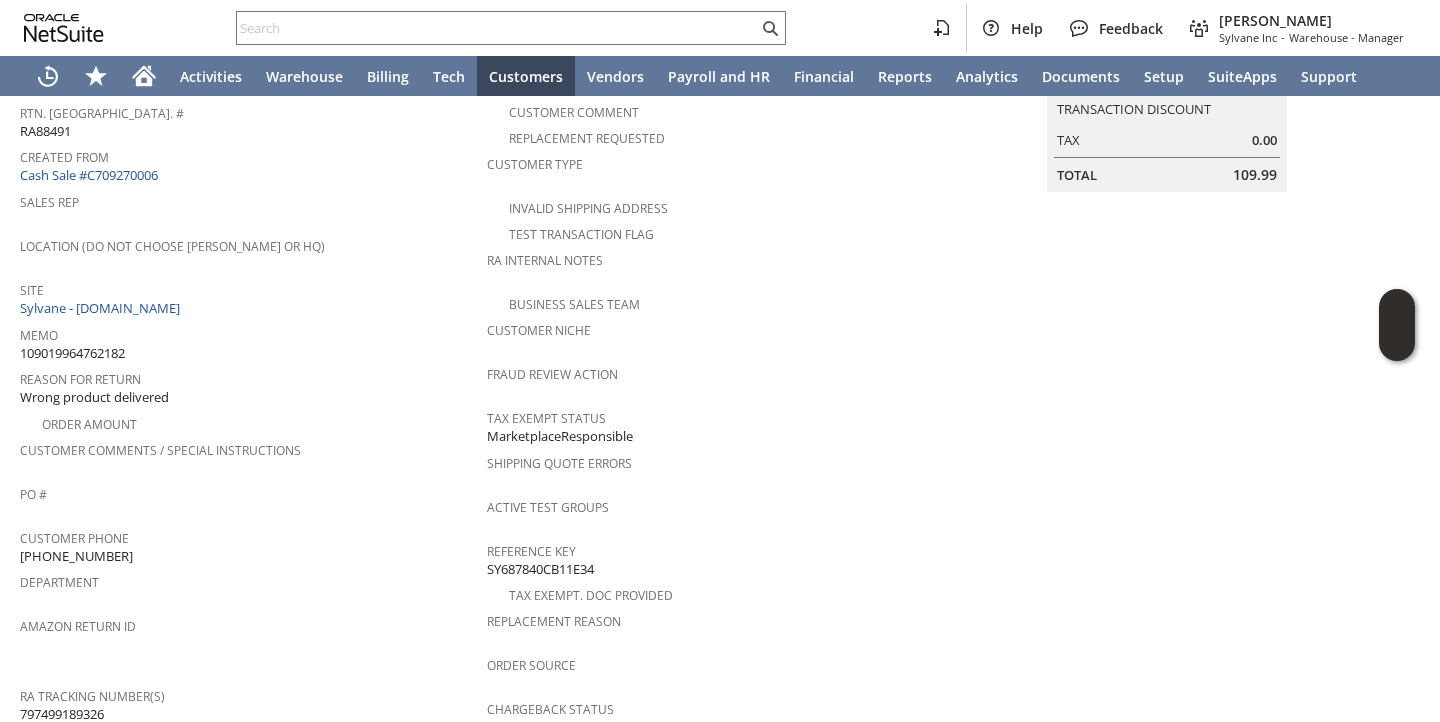 scroll, scrollTop: 864, scrollLeft: 0, axis: vertical 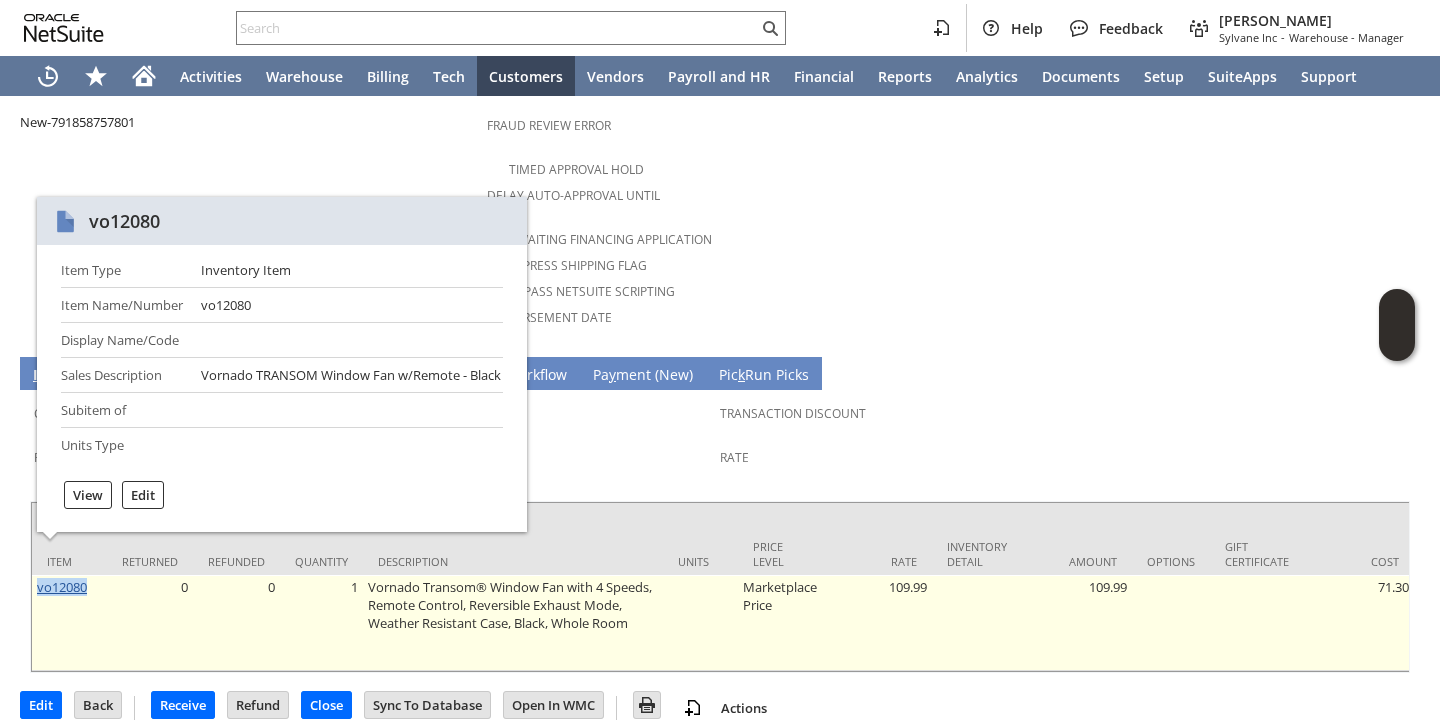 copy on "vo12080" 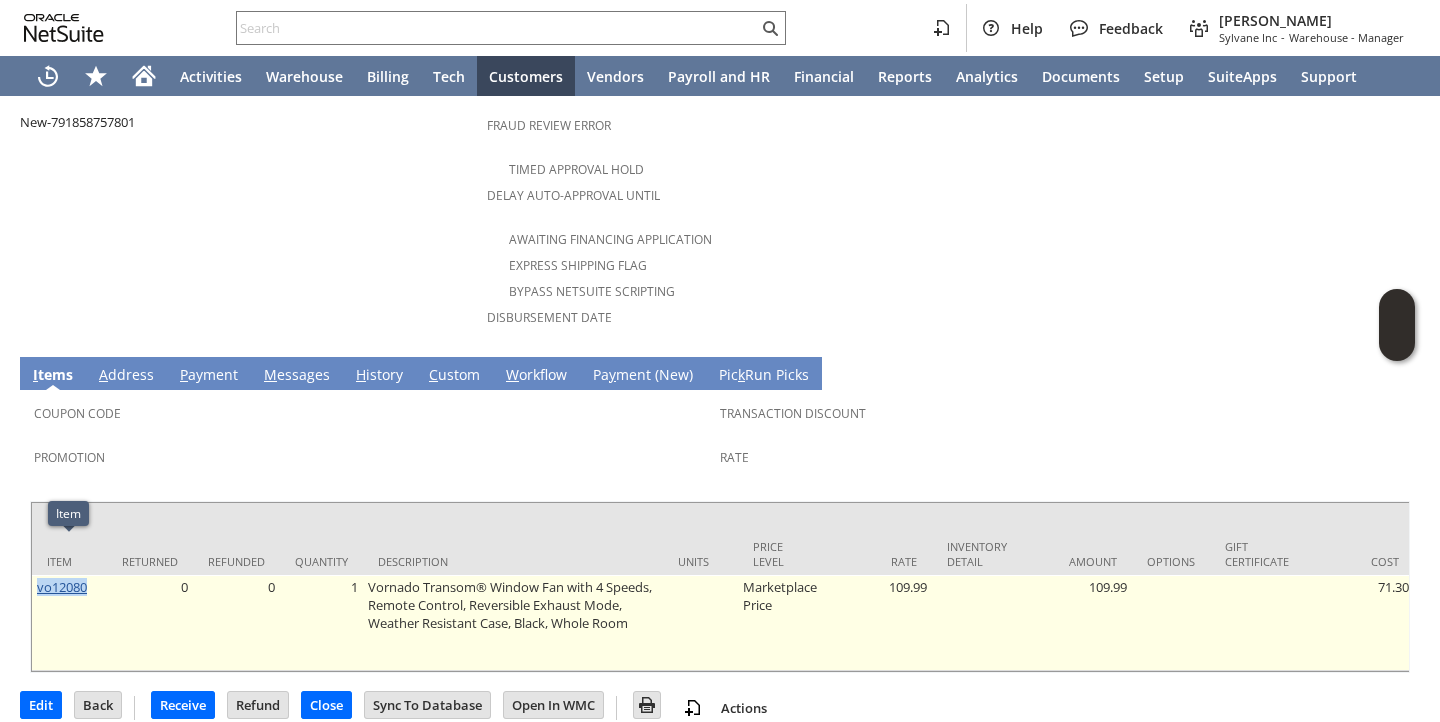 click on "vo12080" at bounding box center [62, 587] 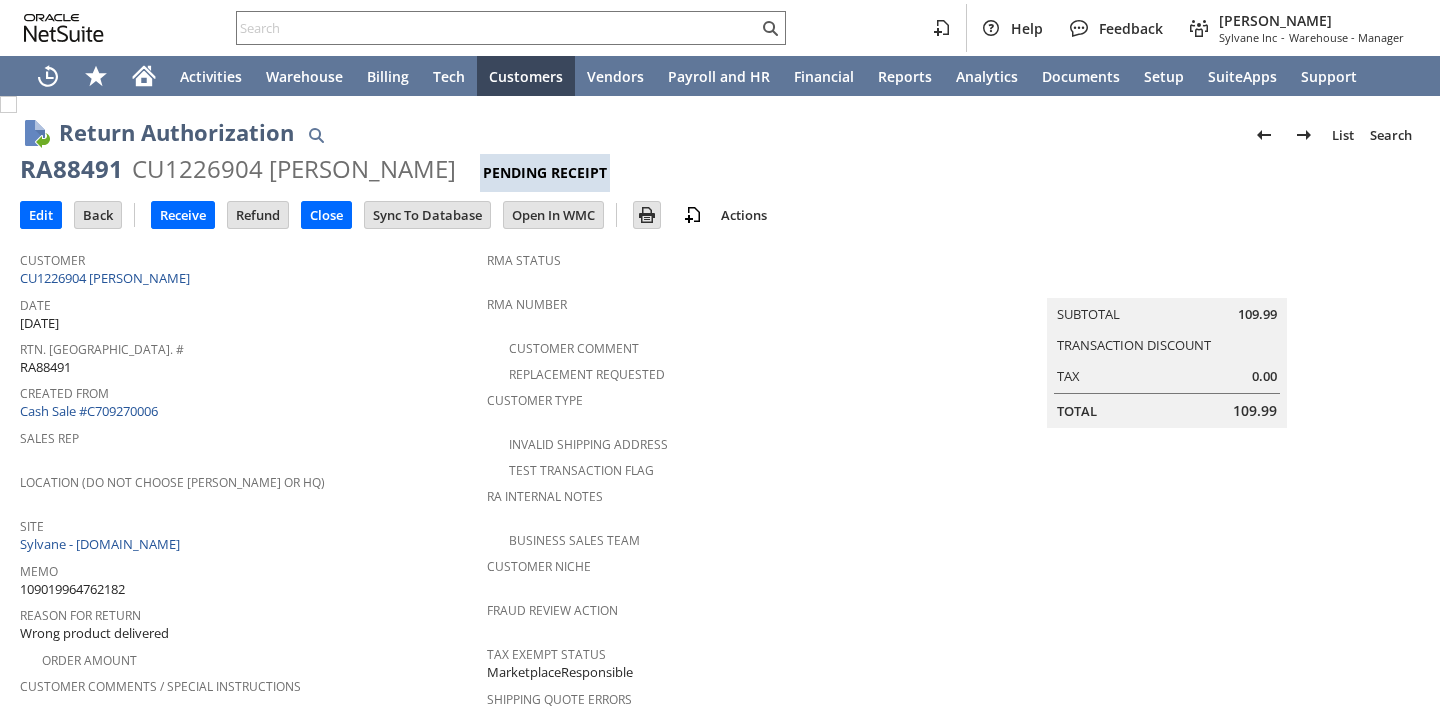 scroll, scrollTop: 0, scrollLeft: 0, axis: both 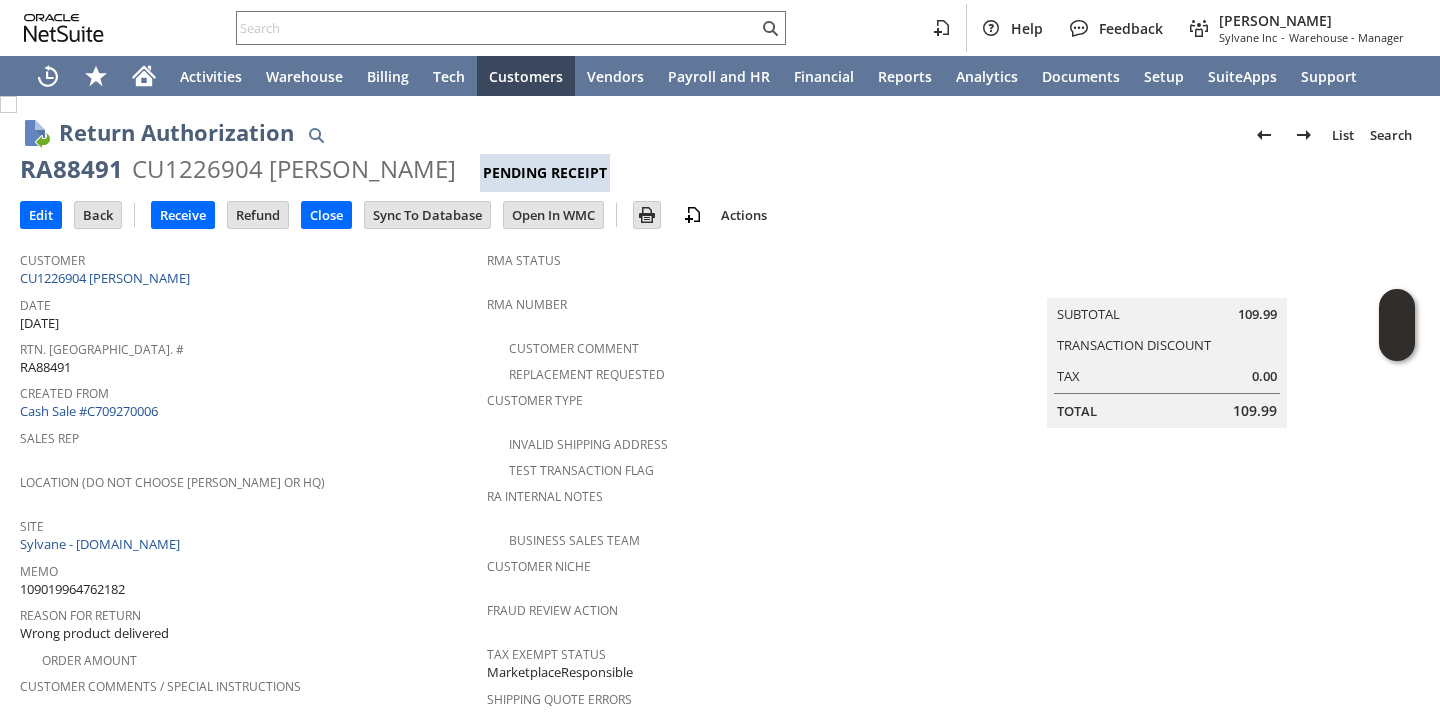 click on "Rtn. [GEOGRAPHIC_DATA]. #" at bounding box center (248, 346) 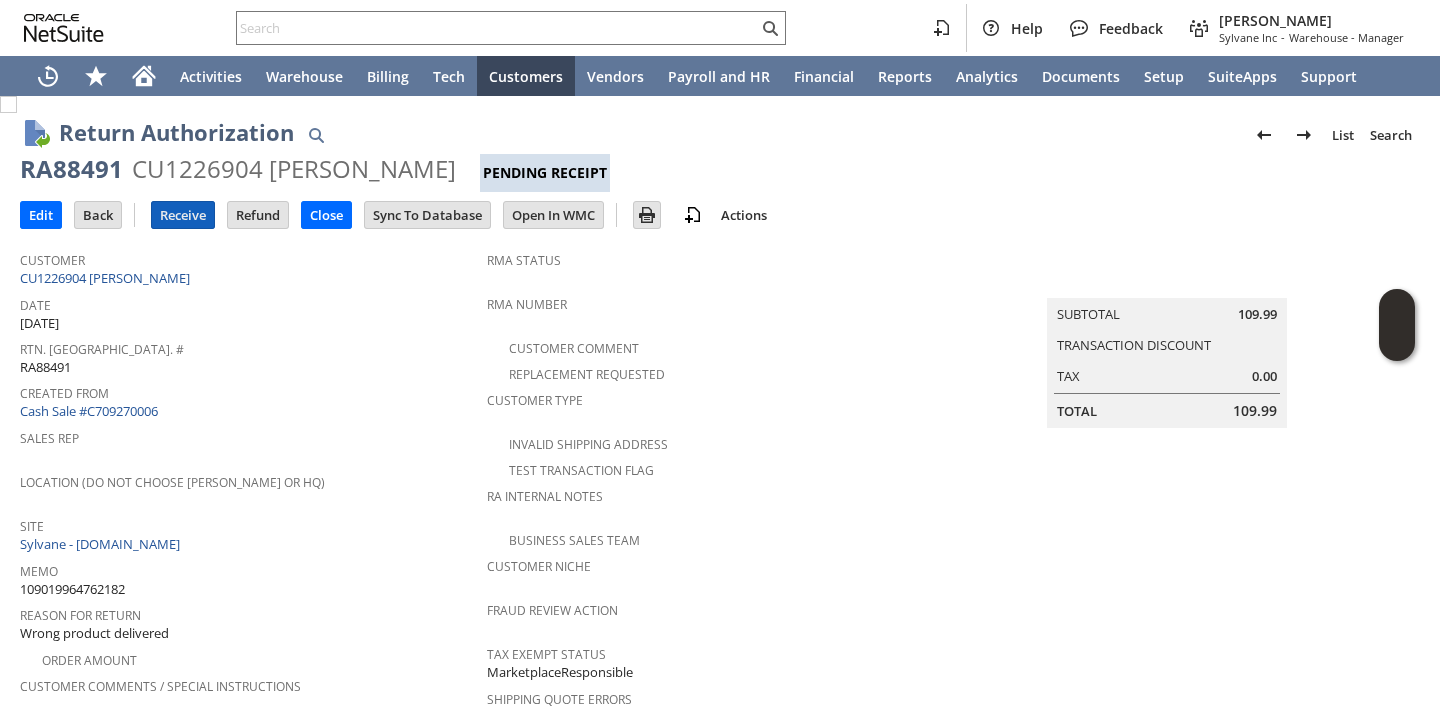 click on "Receive" at bounding box center (183, 215) 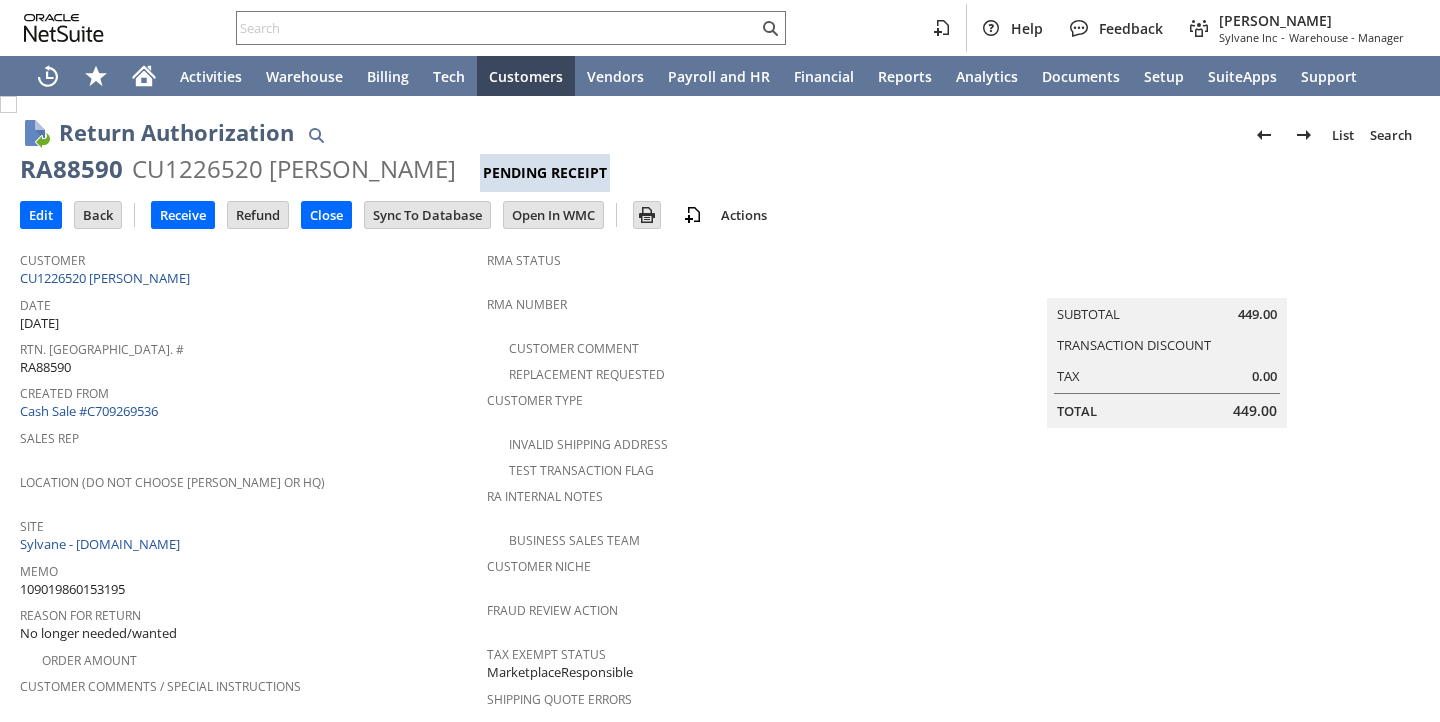 scroll, scrollTop: 0, scrollLeft: 0, axis: both 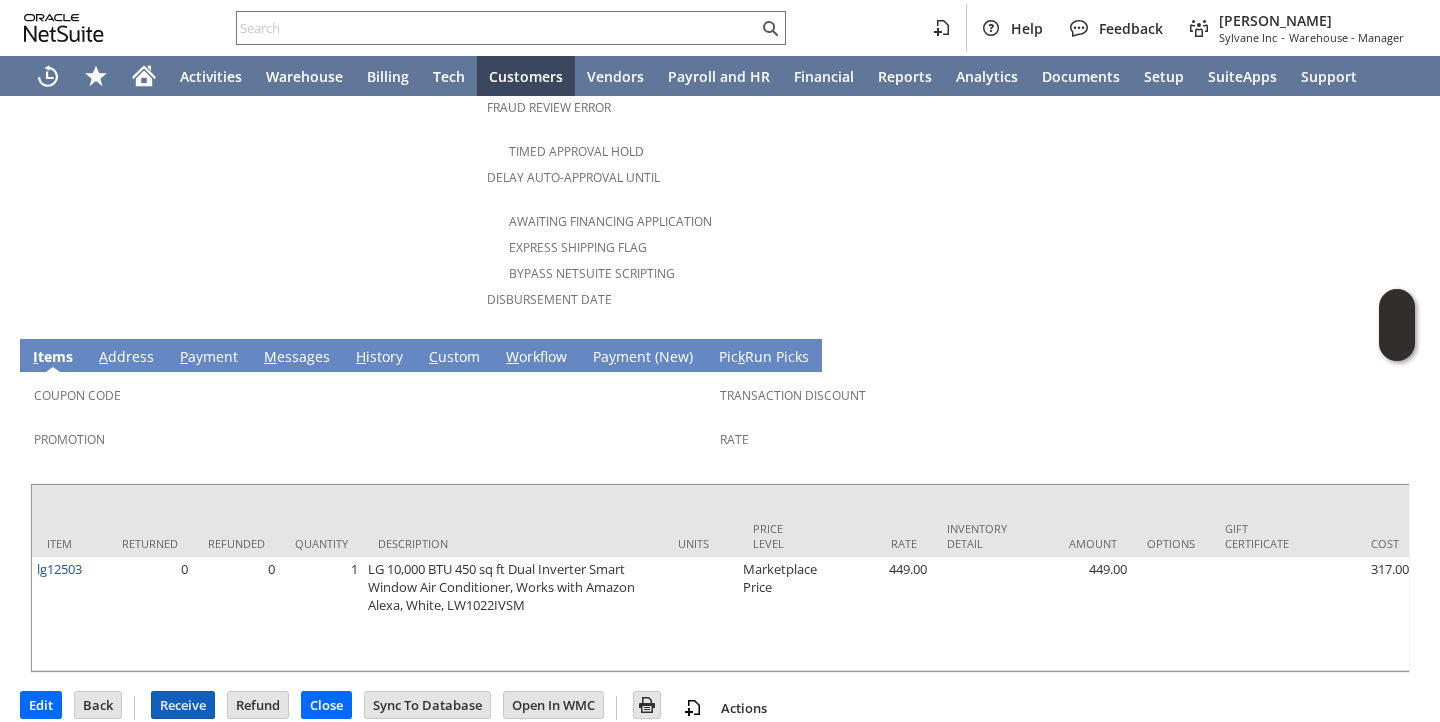 click on "Receive" at bounding box center [183, 705] 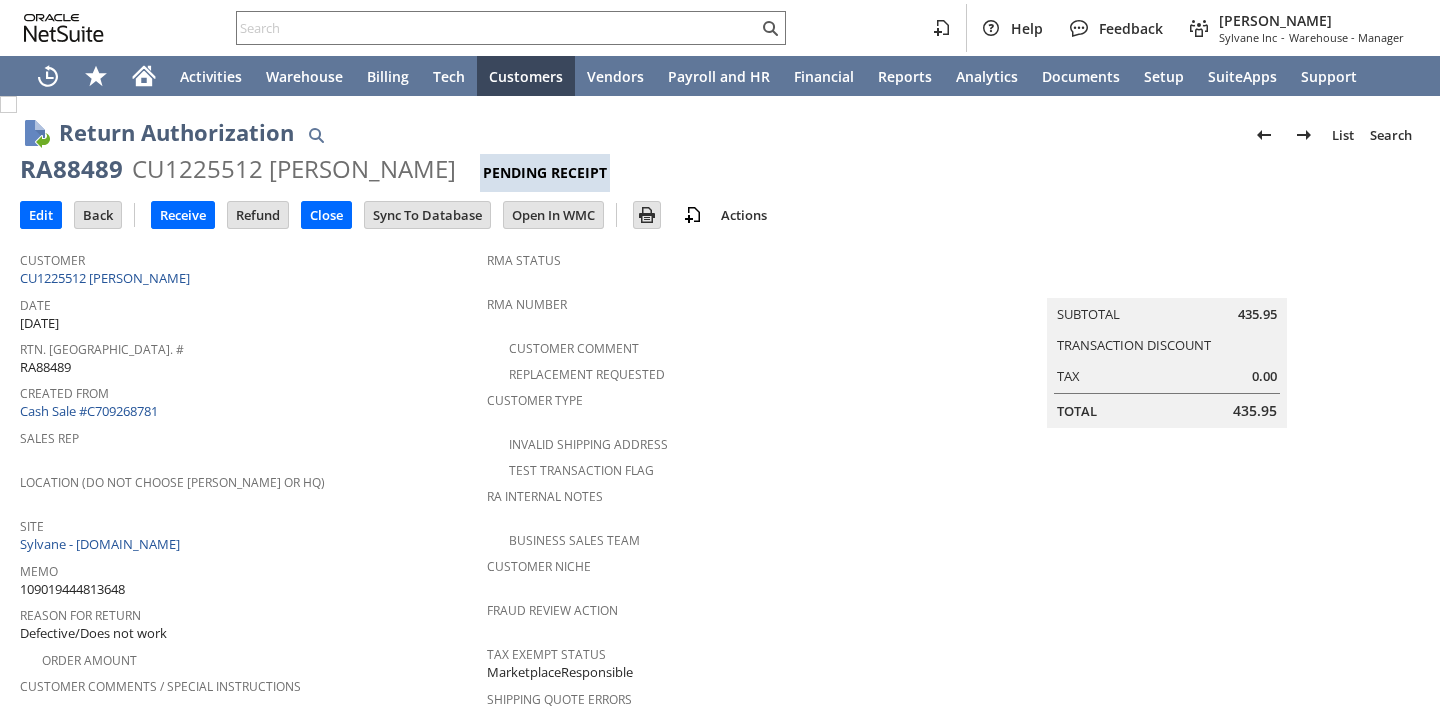 scroll, scrollTop: 0, scrollLeft: 0, axis: both 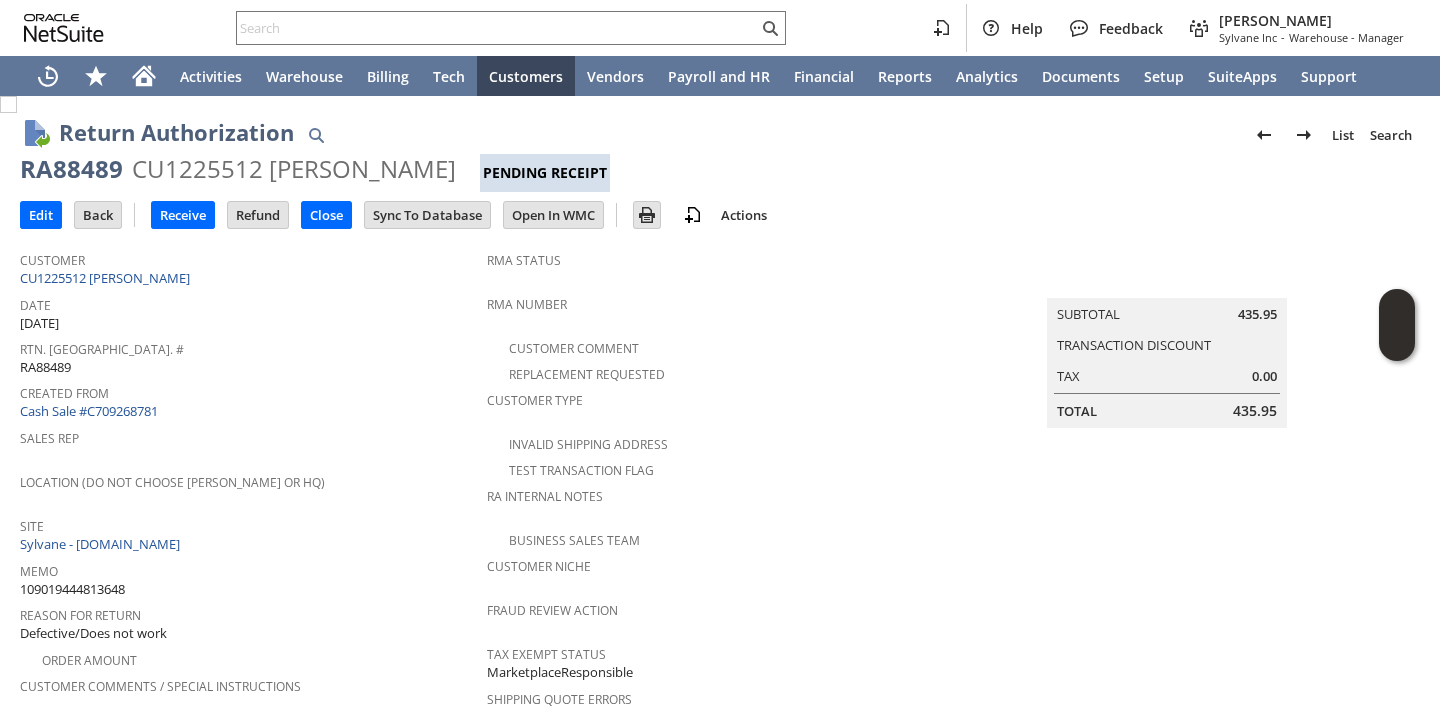 click on "Rtn. Auth. #
RA88489" at bounding box center [248, 356] 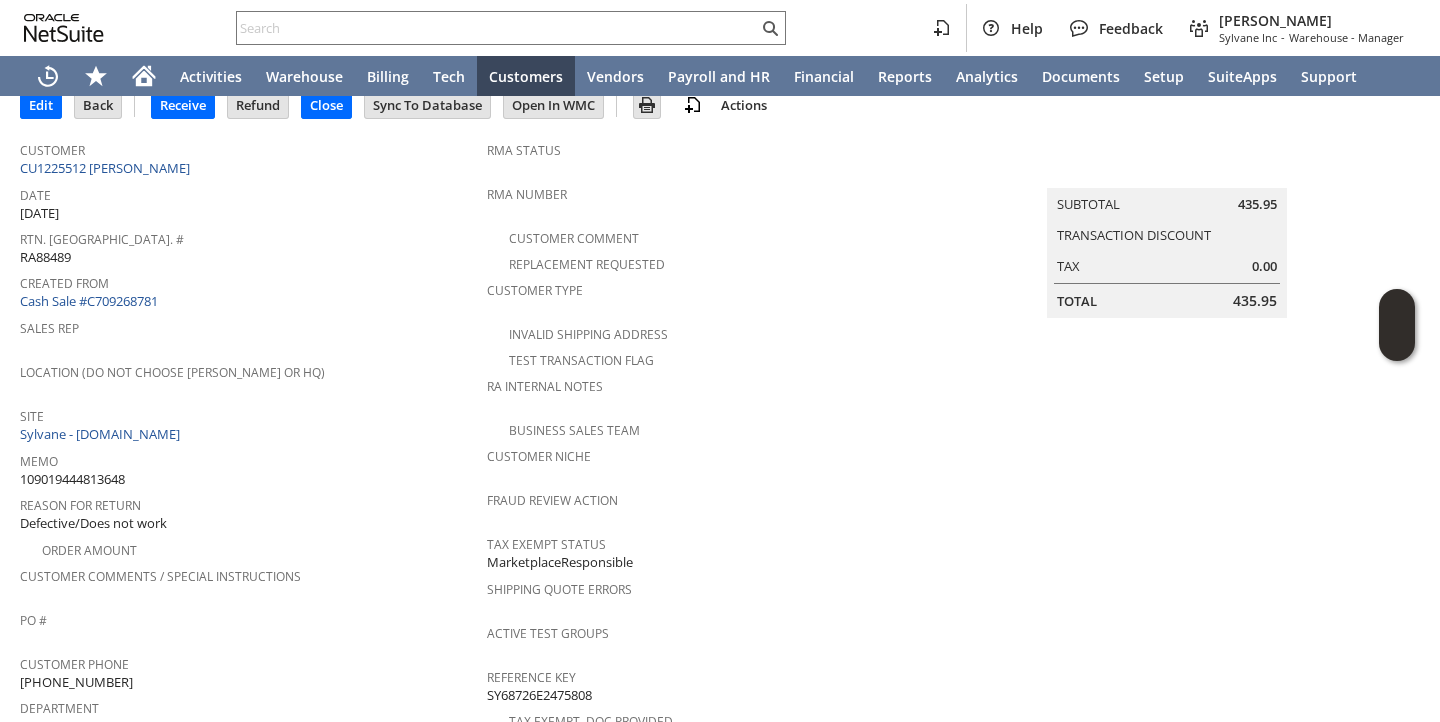 scroll, scrollTop: 111, scrollLeft: 0, axis: vertical 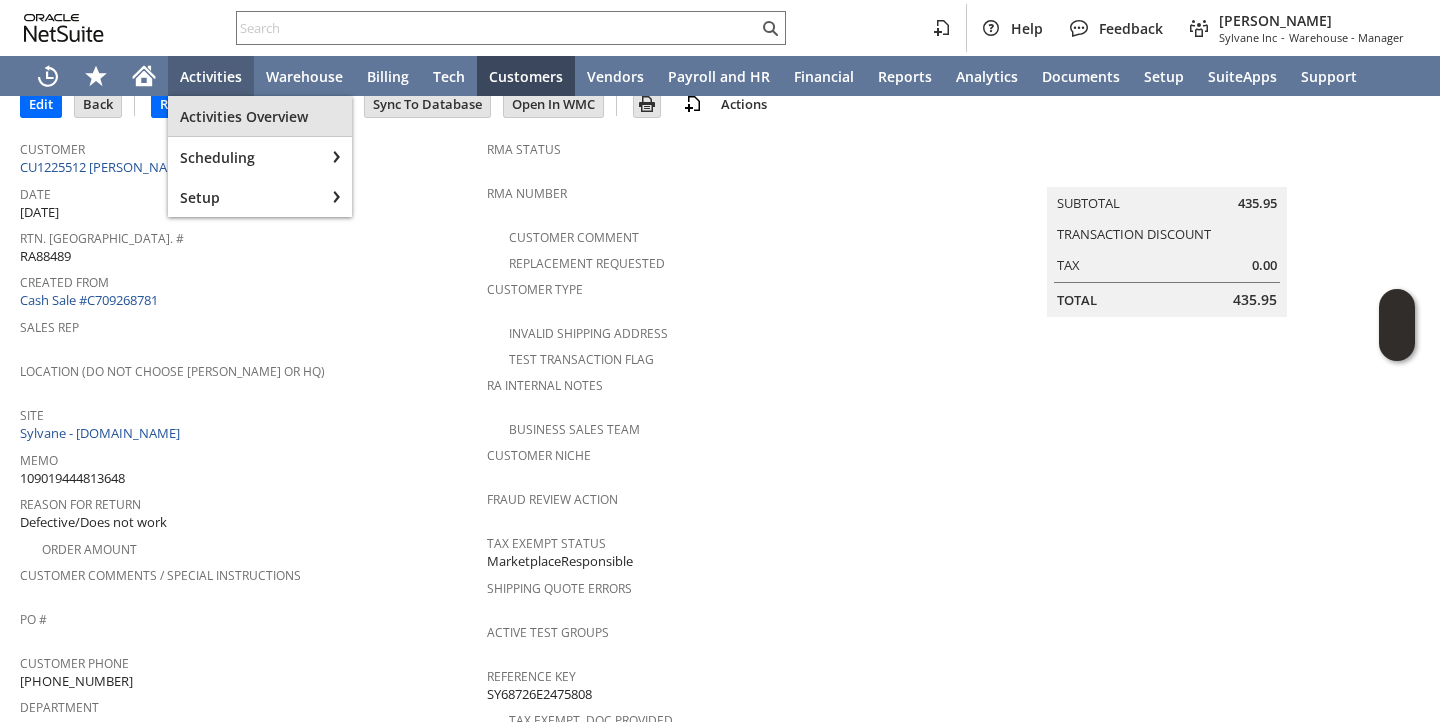 click on "Activities Overview" at bounding box center (260, 116) 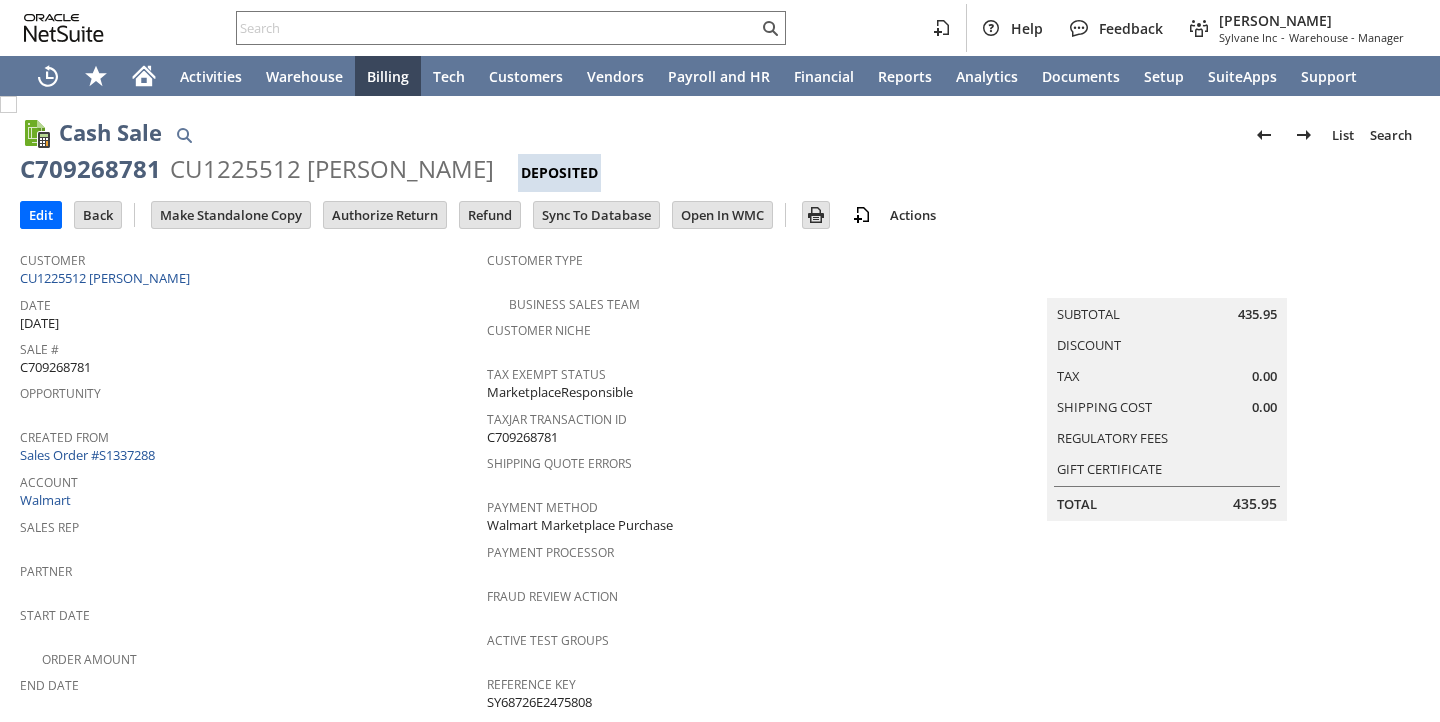 scroll, scrollTop: 0, scrollLeft: 0, axis: both 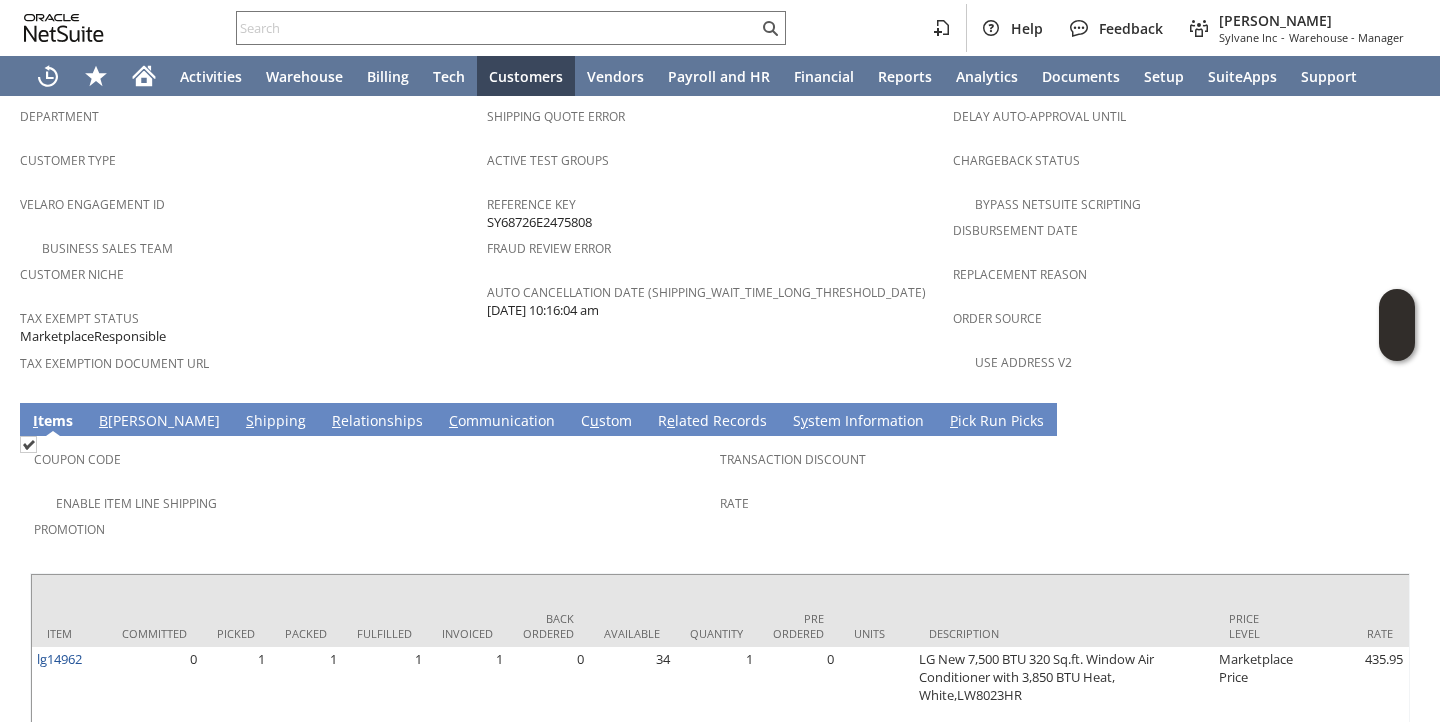 click on "S hipping" at bounding box center [276, 422] 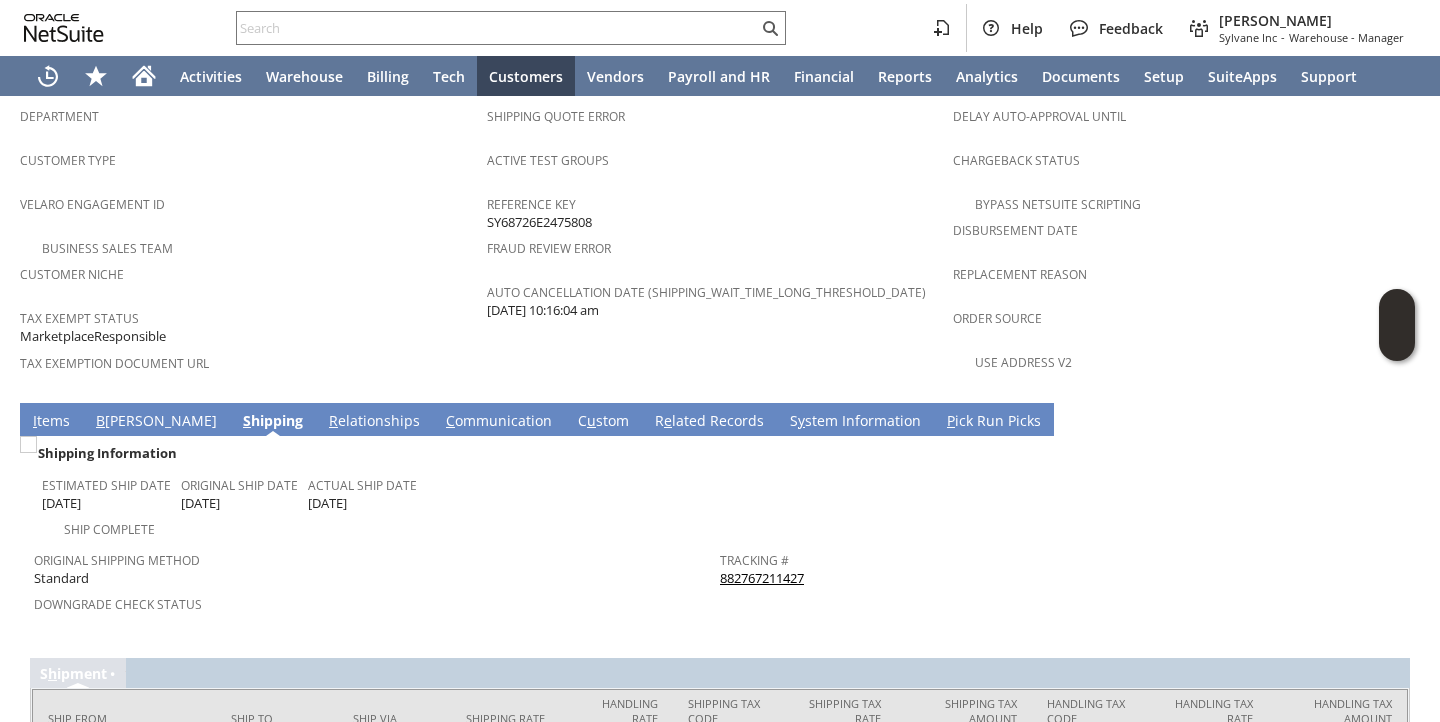 click on "882767211427" at bounding box center [762, 578] 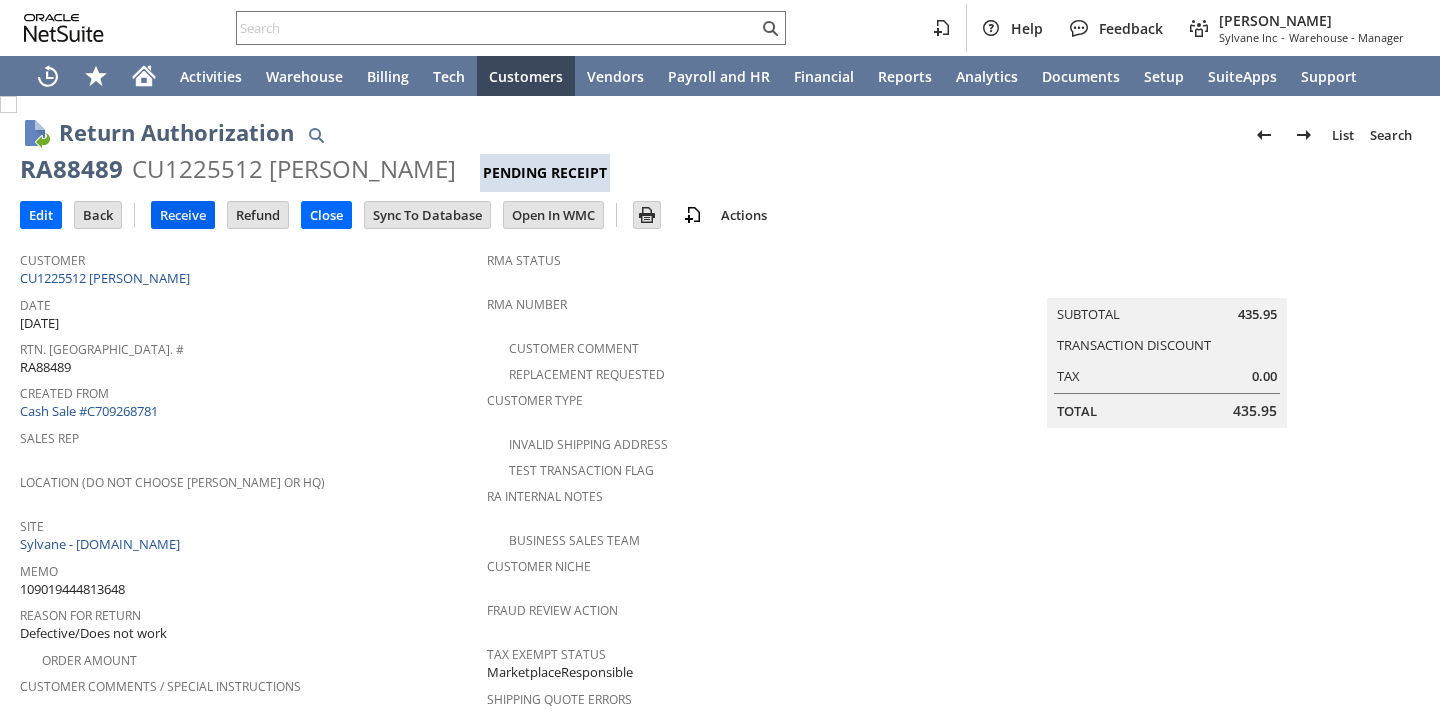 scroll, scrollTop: 0, scrollLeft: 0, axis: both 